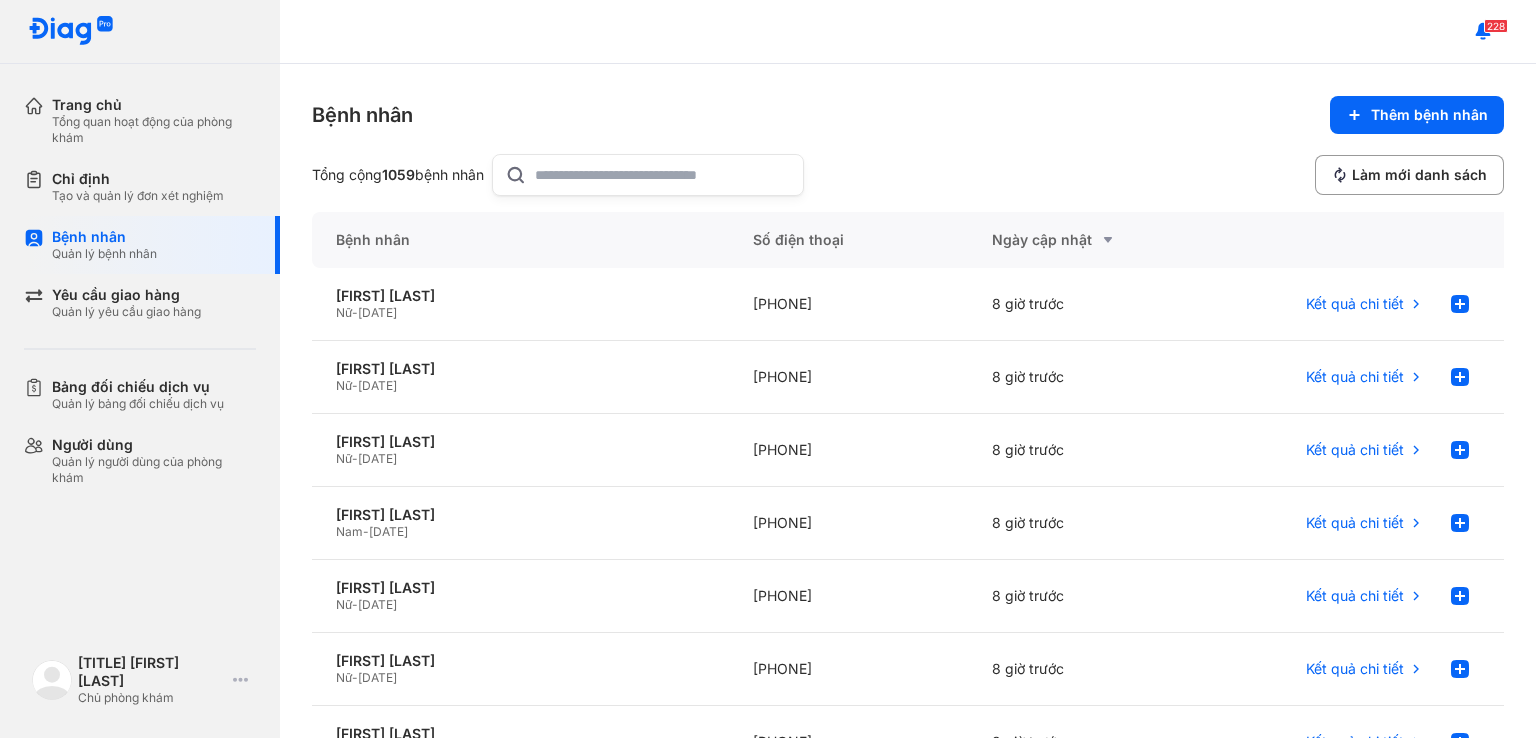 scroll, scrollTop: 0, scrollLeft: 0, axis: both 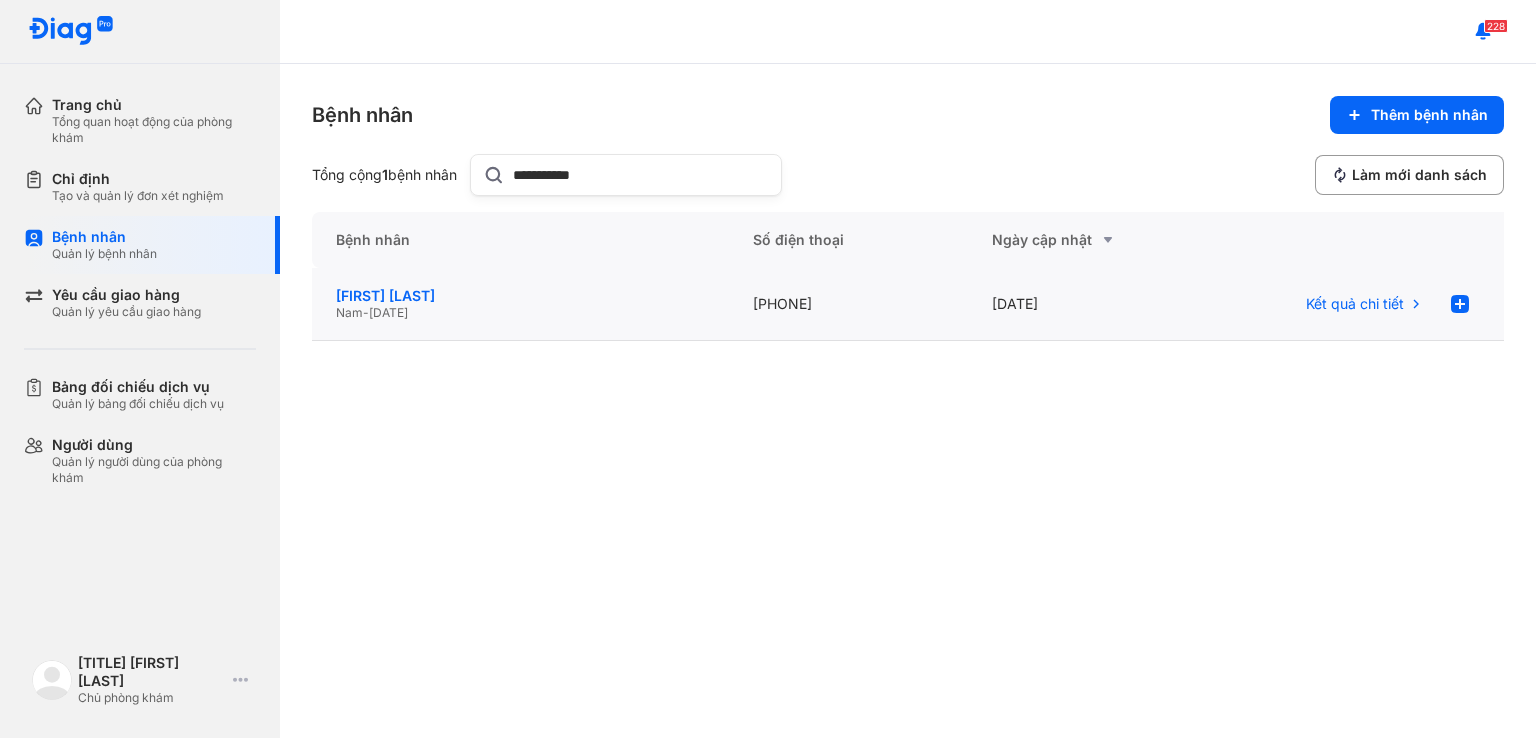 type on "**********" 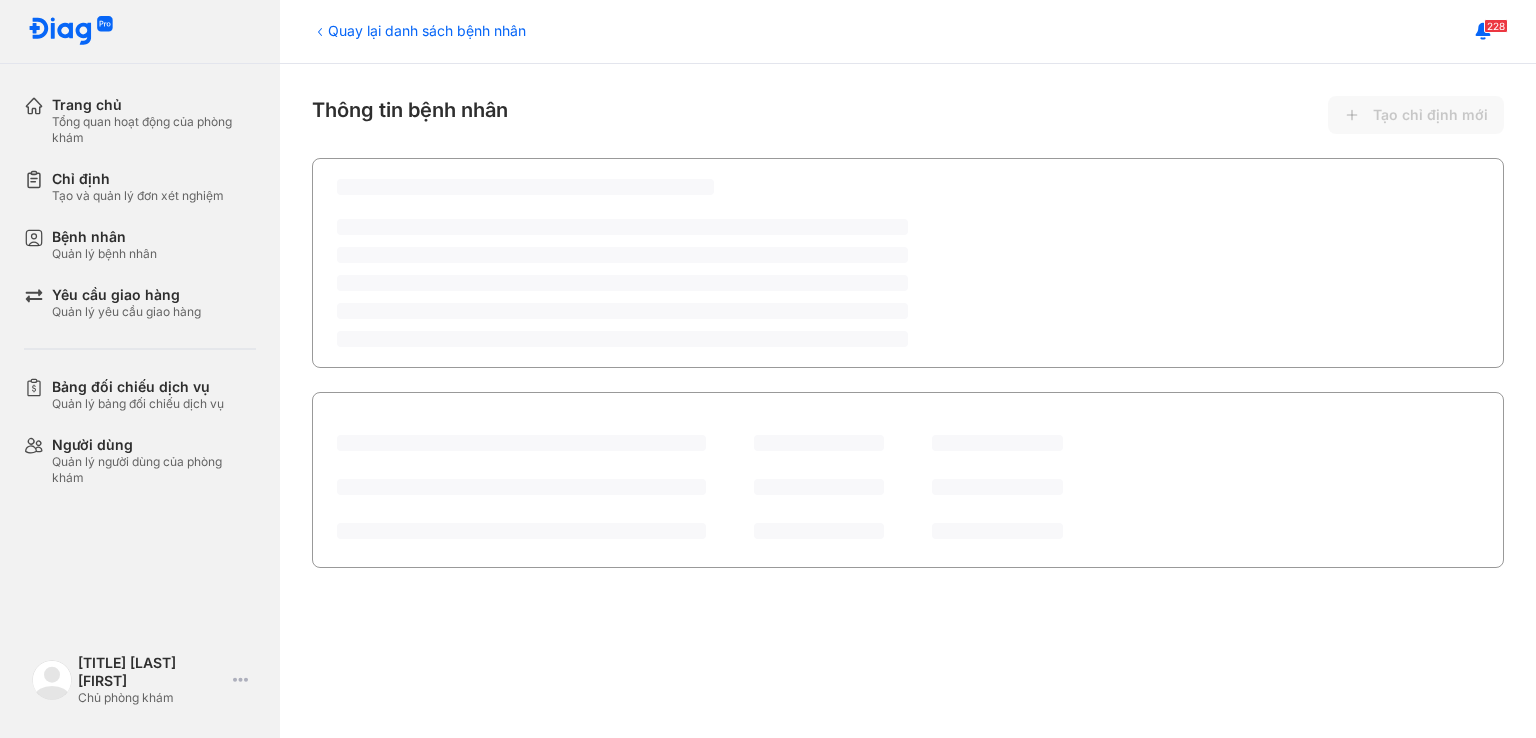 scroll, scrollTop: 0, scrollLeft: 0, axis: both 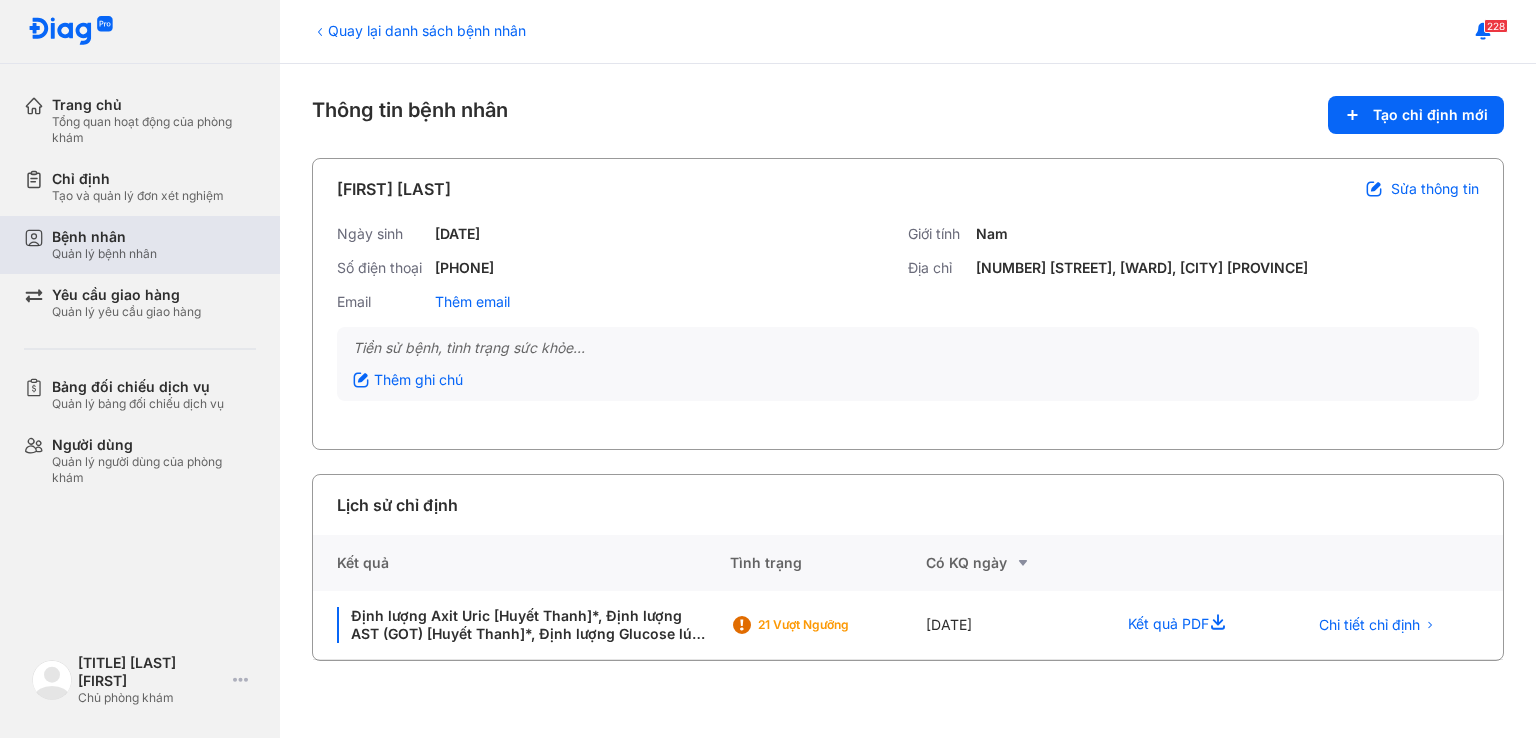 click on "Bệnh nhân Quản lý bệnh nhân" at bounding box center (154, 245) 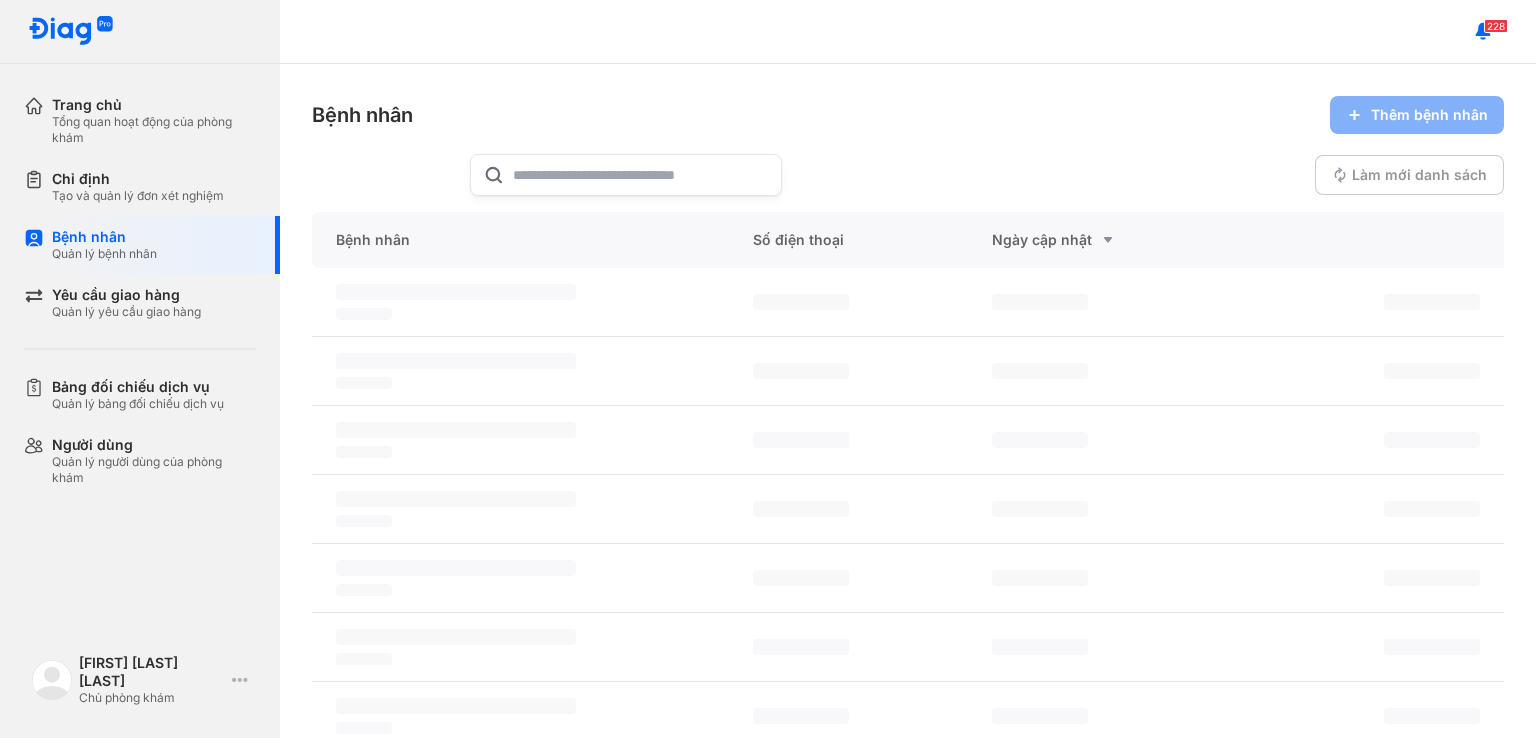 scroll, scrollTop: 0, scrollLeft: 0, axis: both 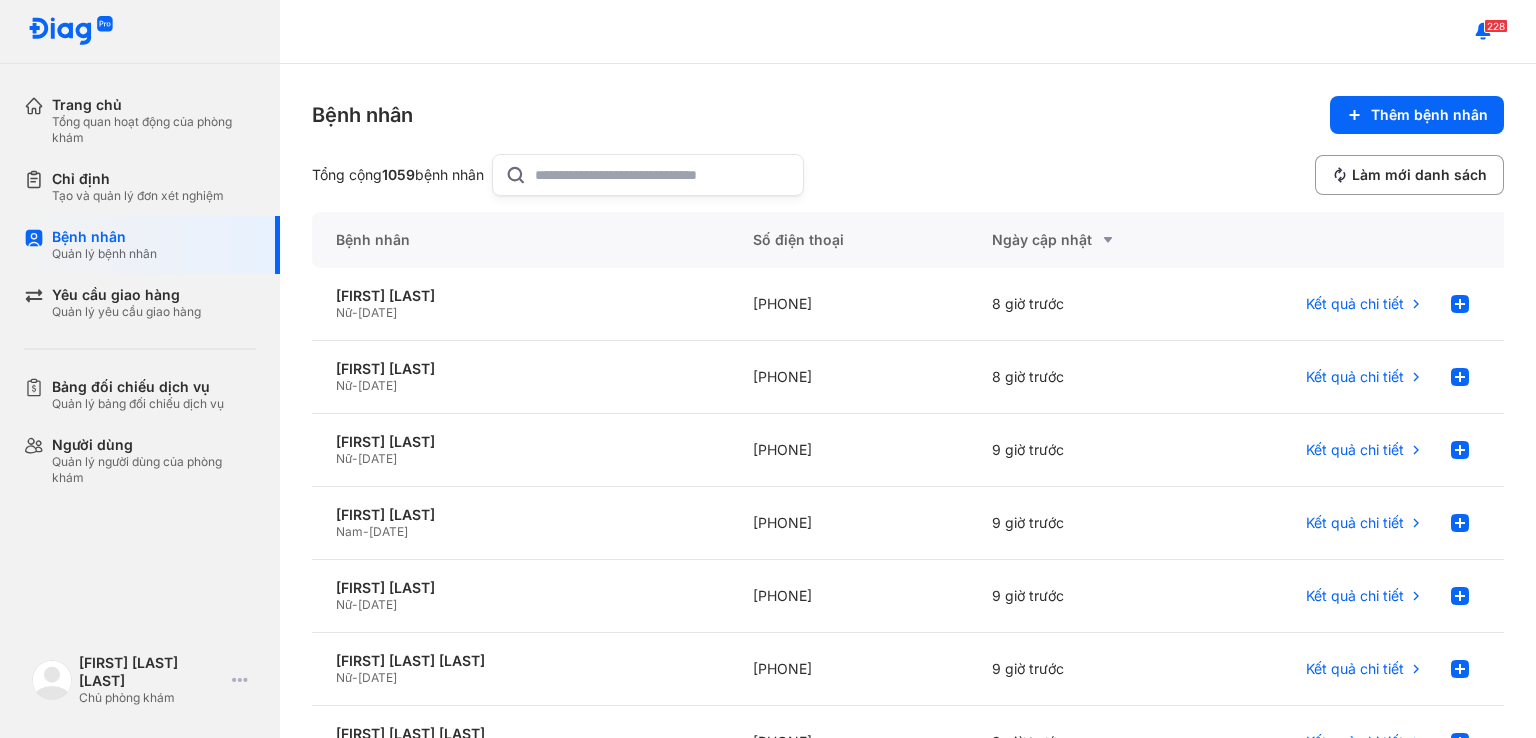 click 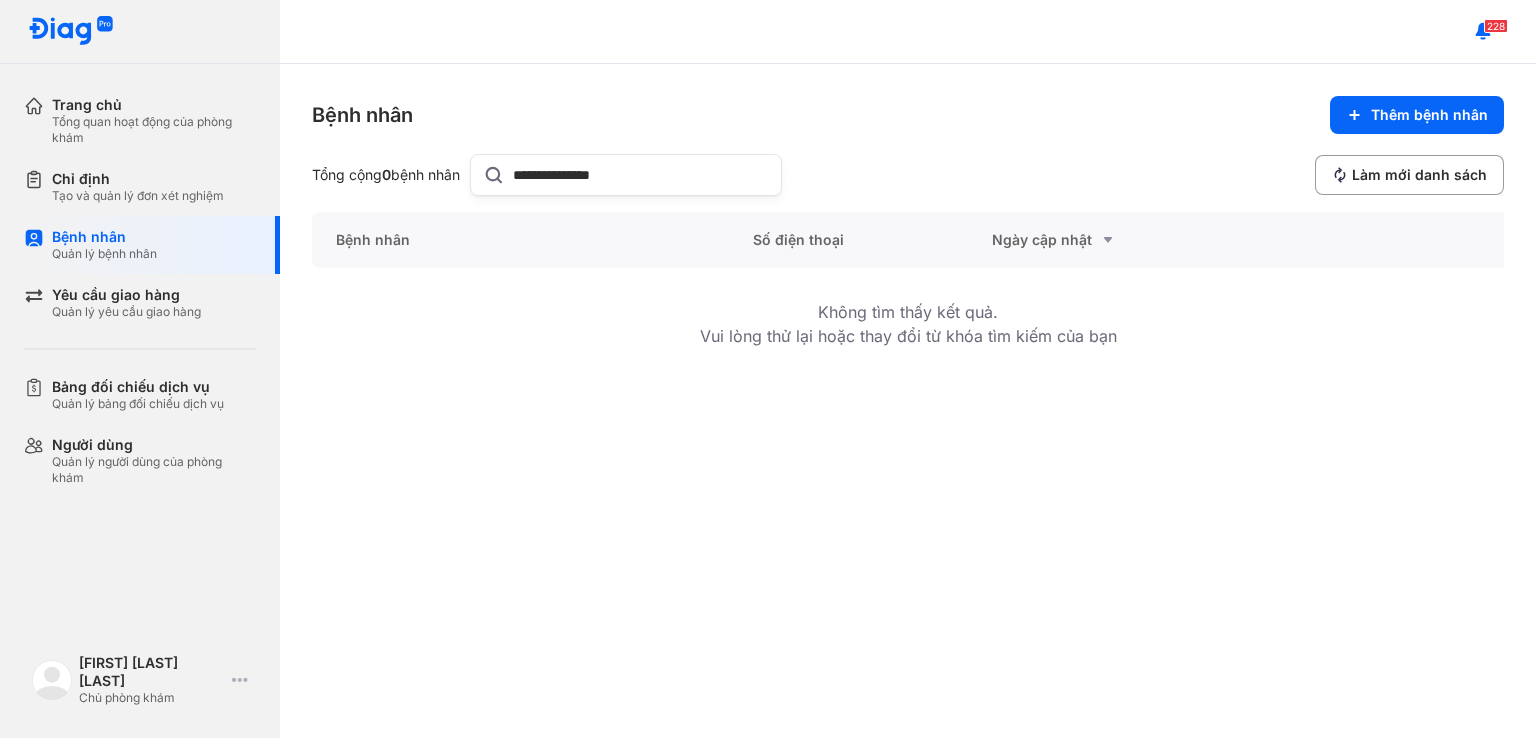 click on "**********" 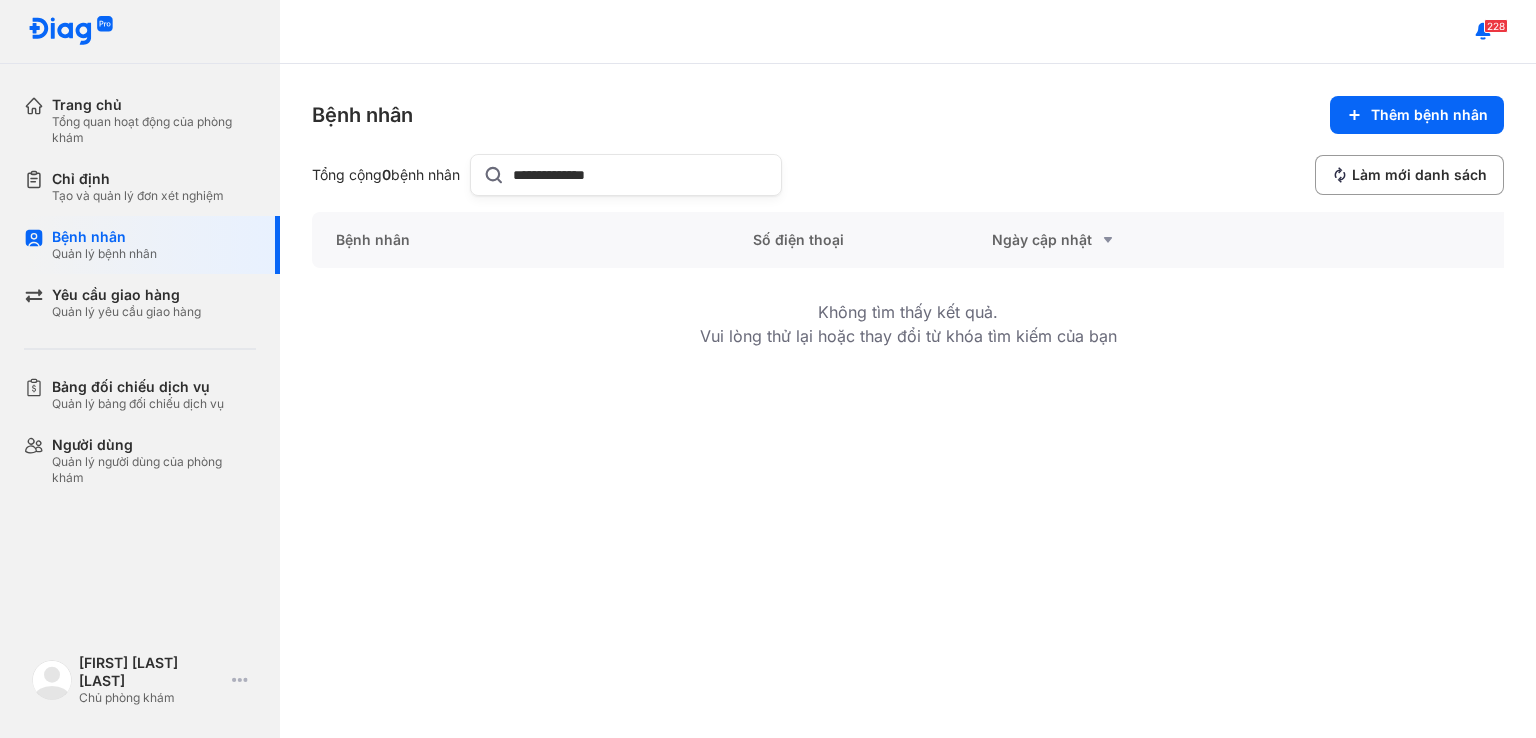 click on "**********" 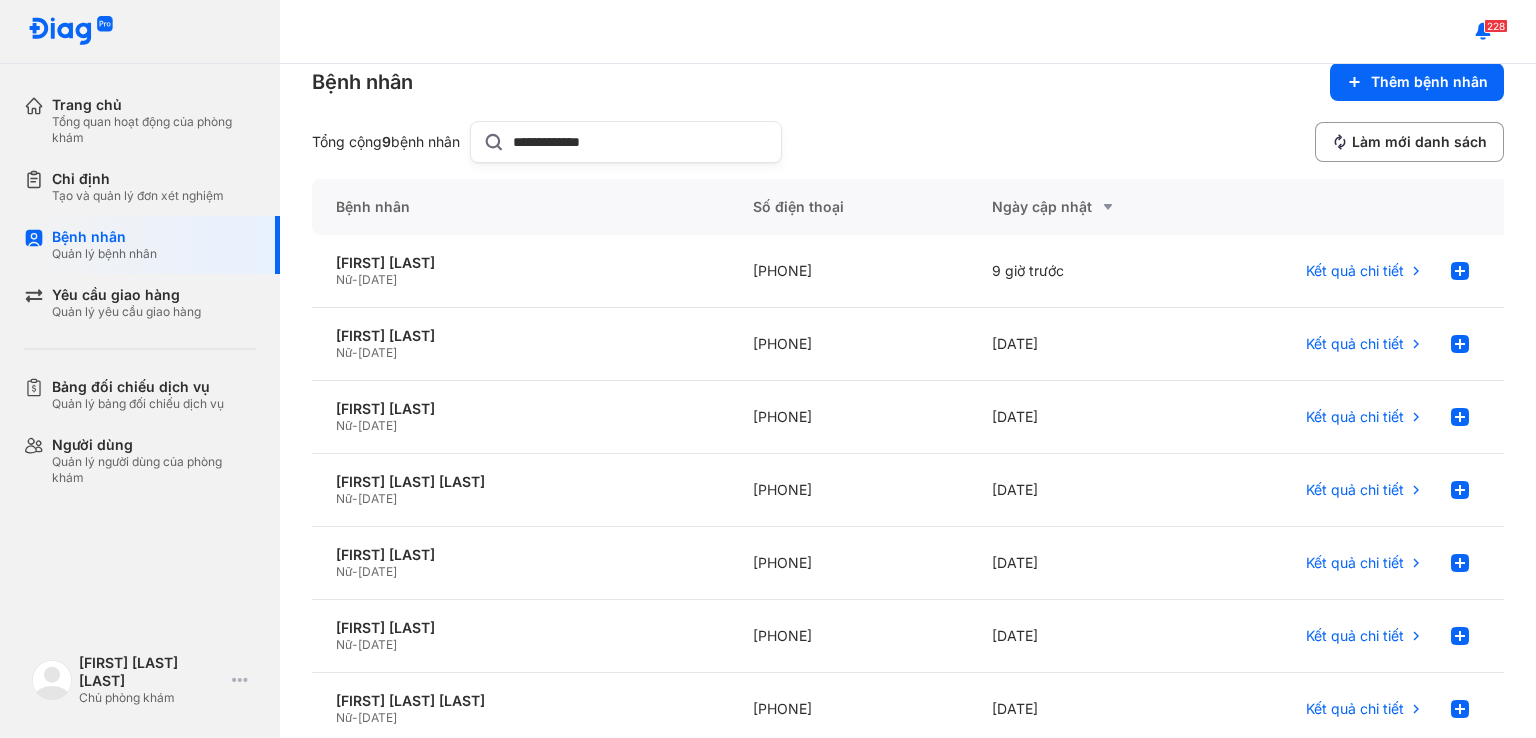 scroll, scrollTop: 27, scrollLeft: 0, axis: vertical 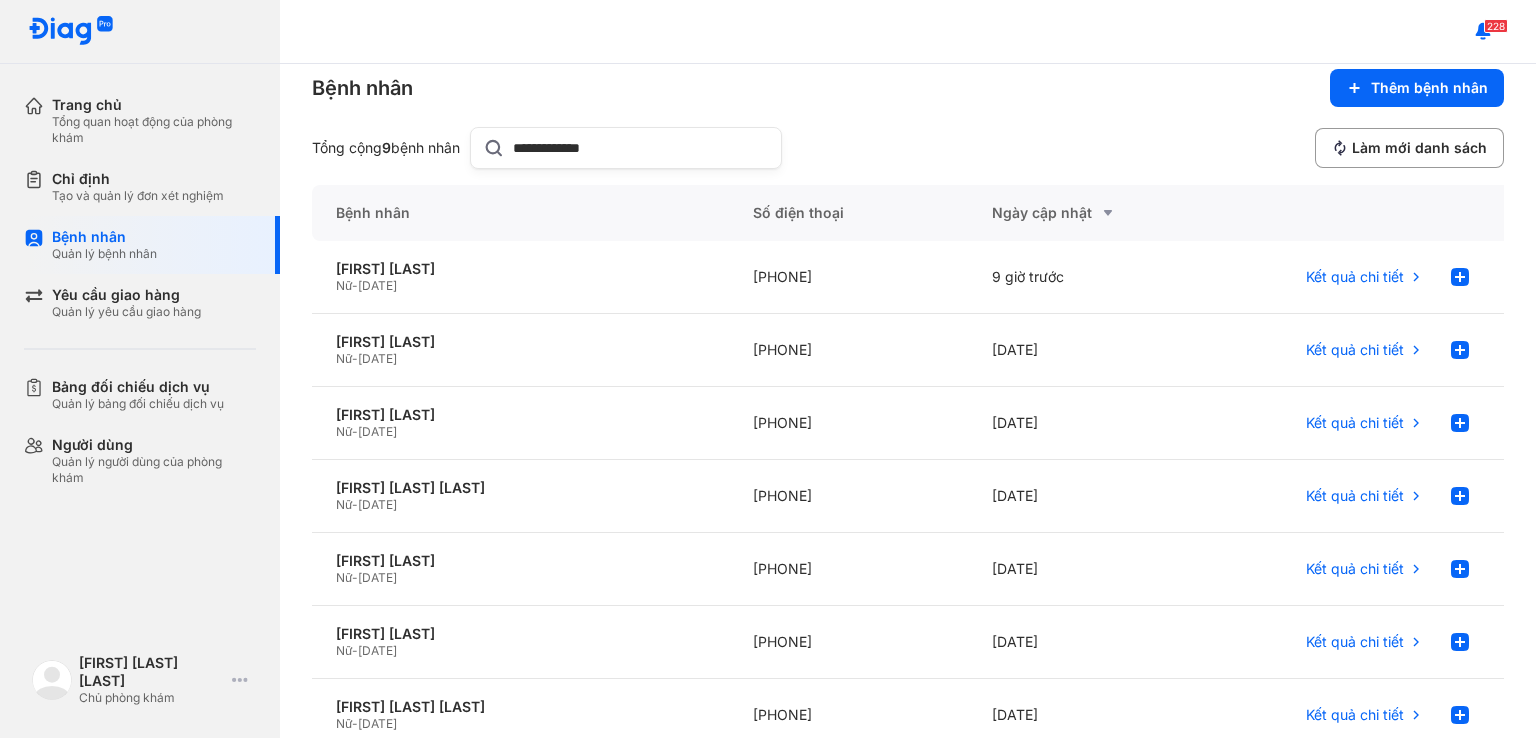 type on "**********" 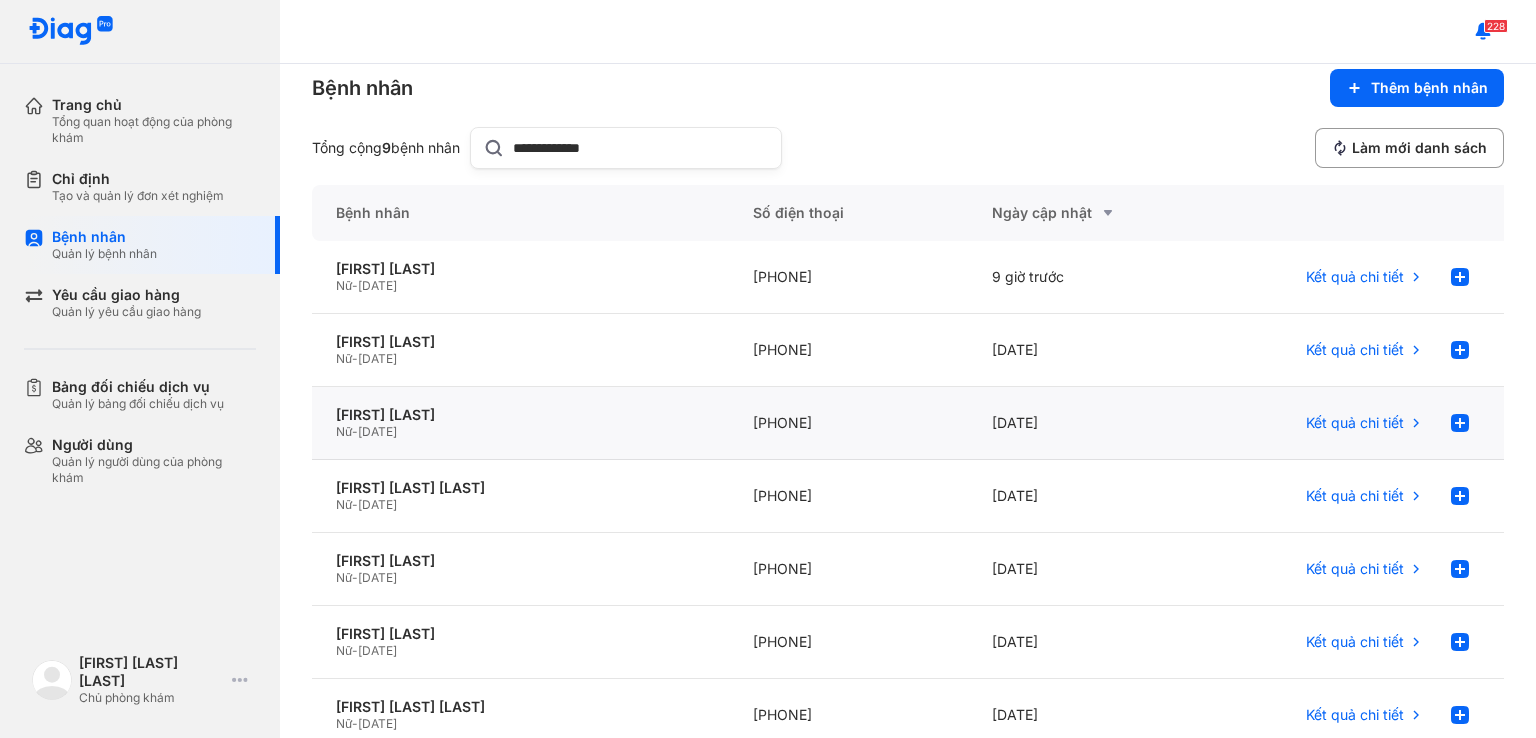 click on "[PHONE]" 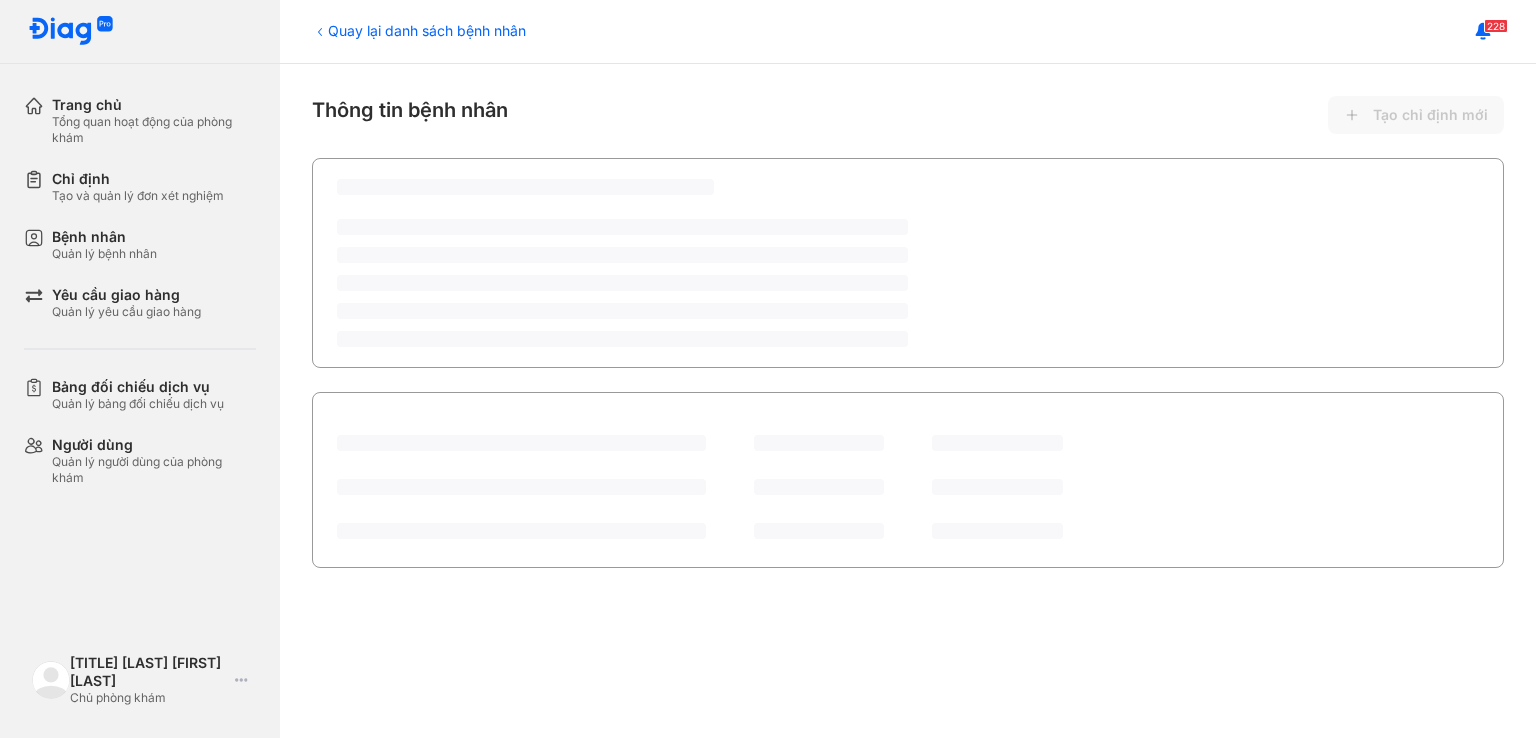 scroll, scrollTop: 0, scrollLeft: 0, axis: both 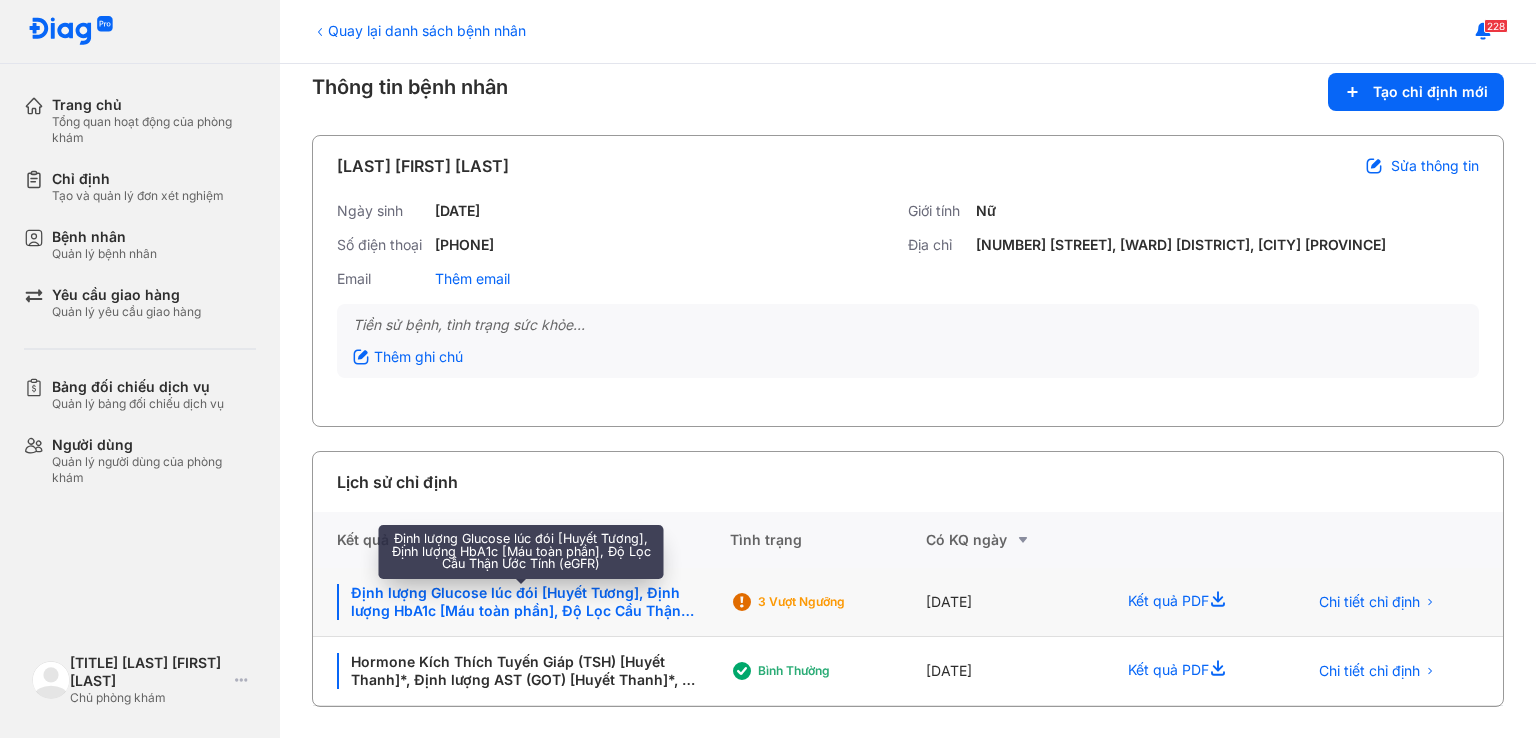 click on "Định lượng Glucose lúc đói [Huyết Tương], Định lượng HbA1c [Máu toàn phần], Độ Lọc Cầu Thận Ước Tính (eGFR)" 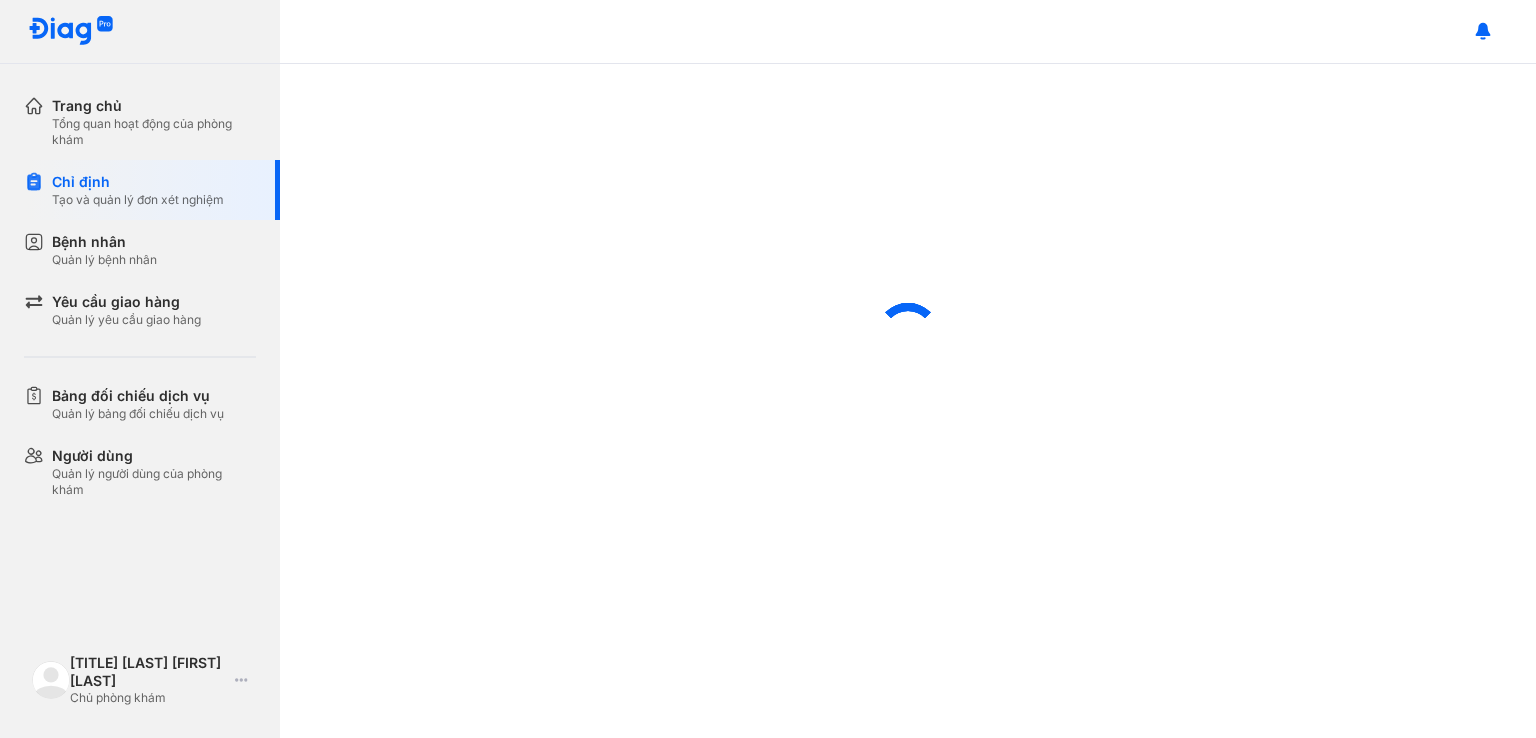 scroll, scrollTop: 0, scrollLeft: 0, axis: both 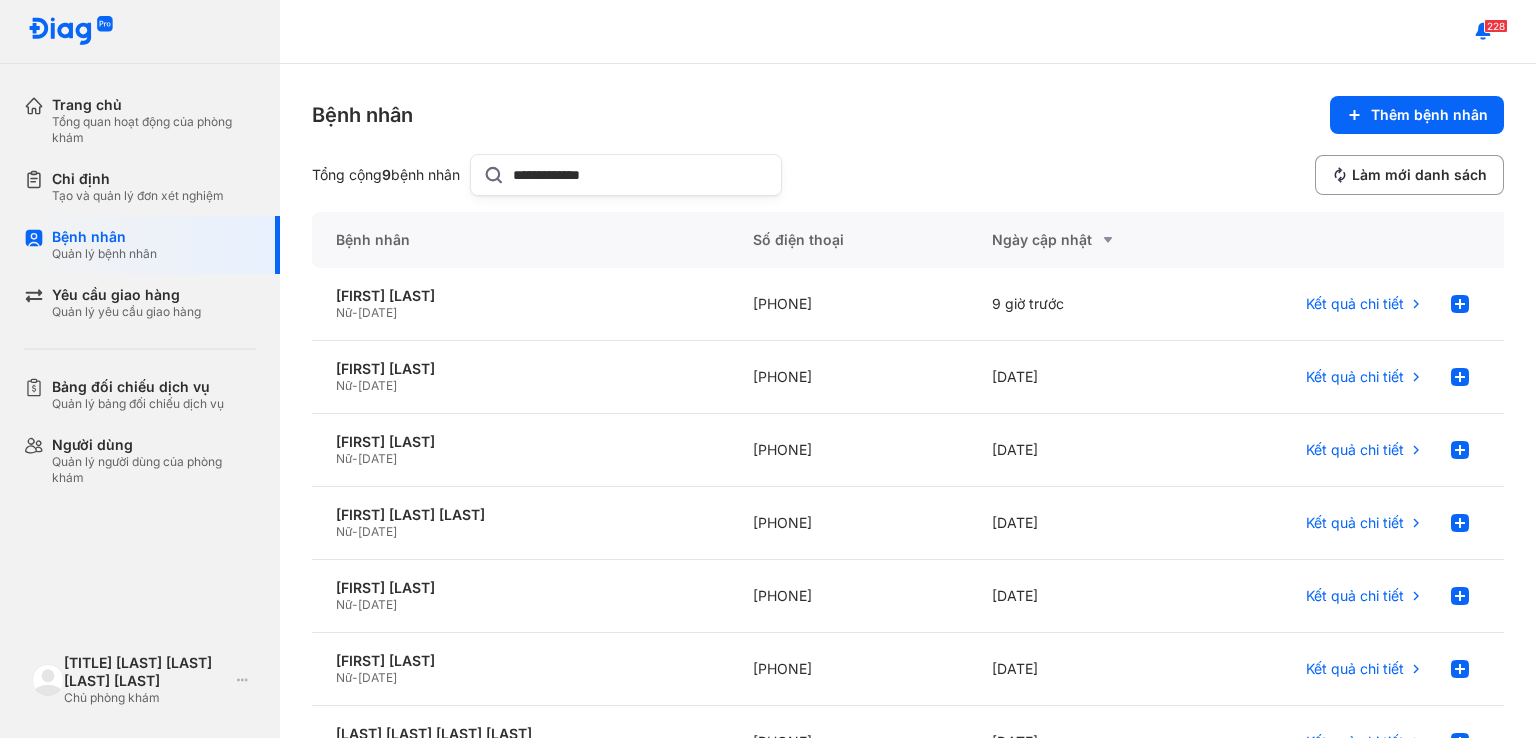 click on "**********" 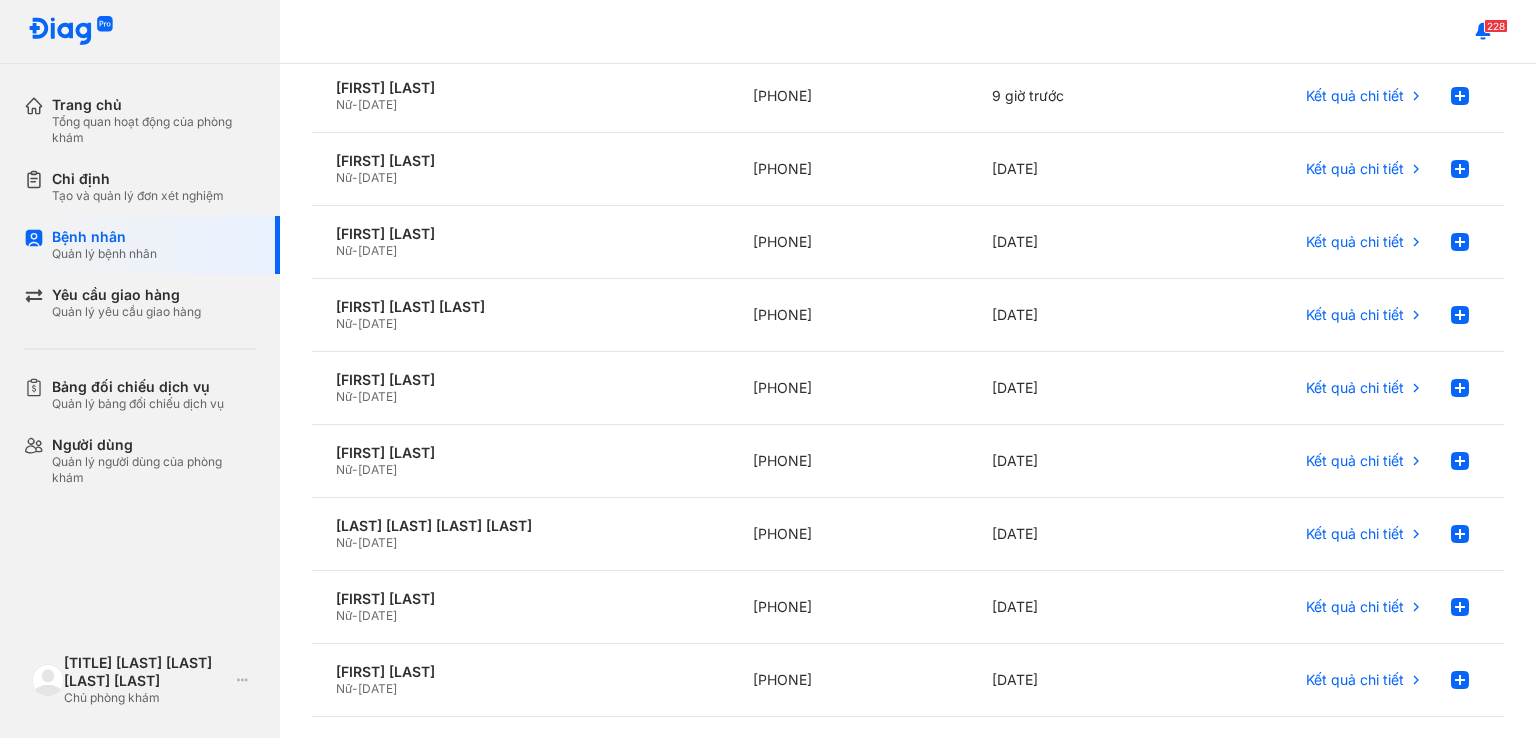 scroll, scrollTop: 217, scrollLeft: 0, axis: vertical 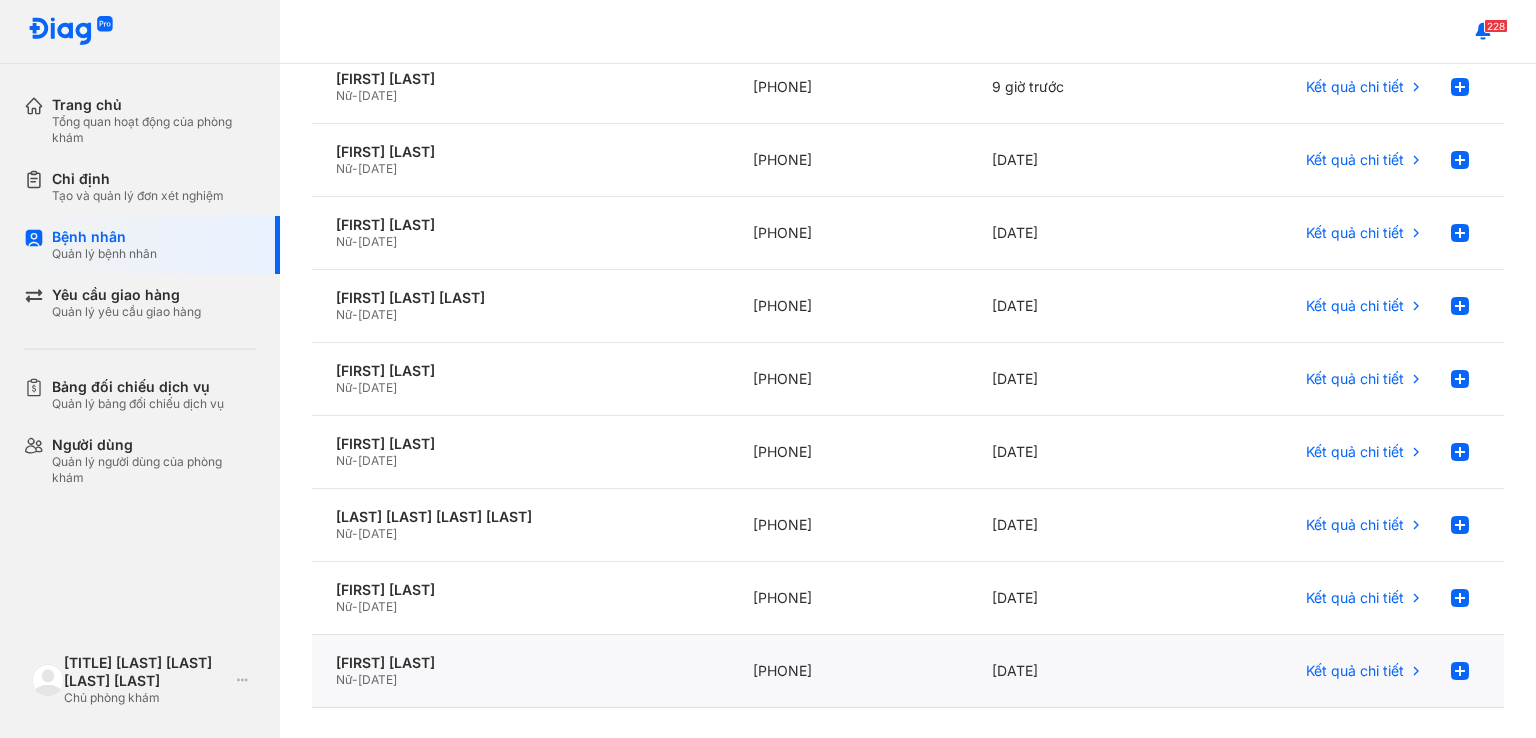 click on "+84987396797" 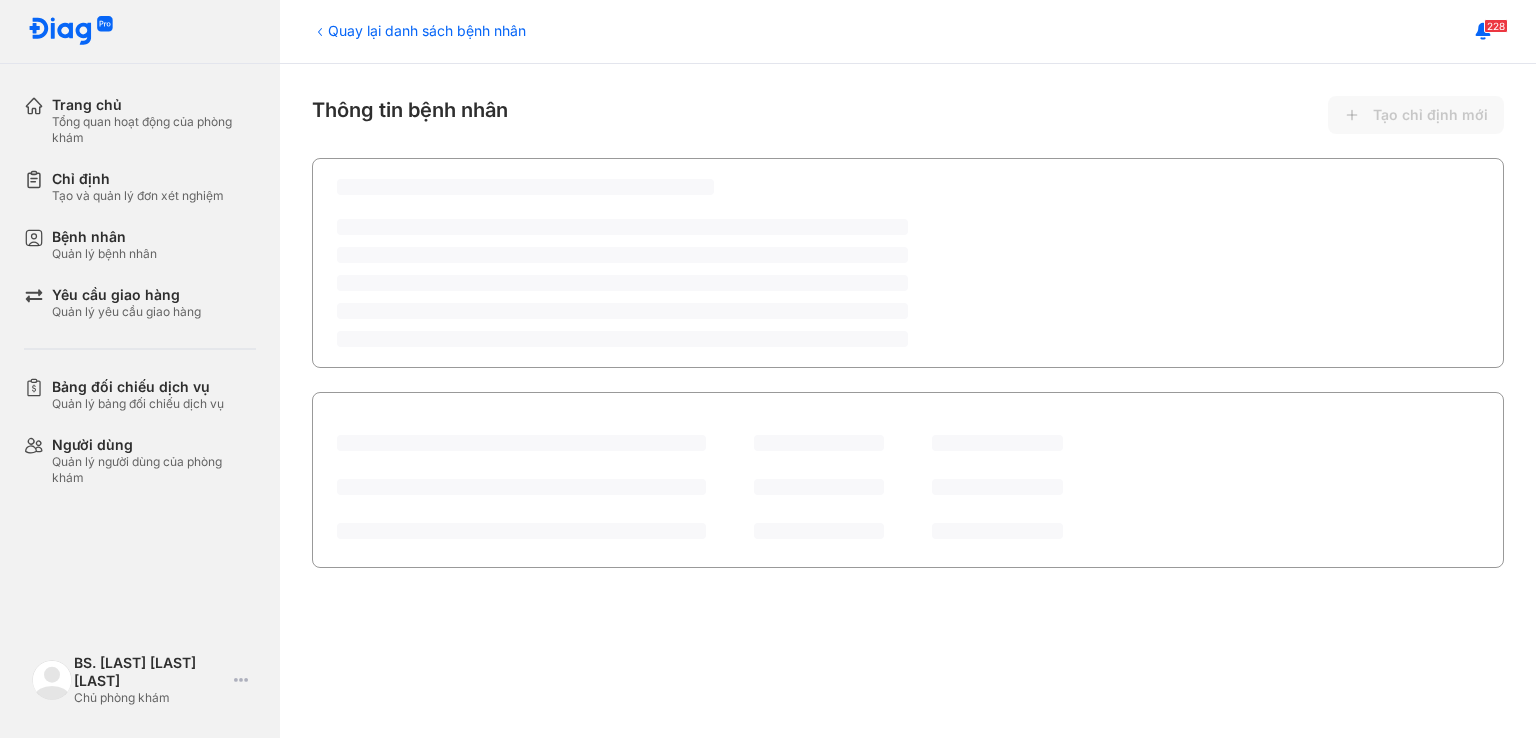 scroll, scrollTop: 0, scrollLeft: 0, axis: both 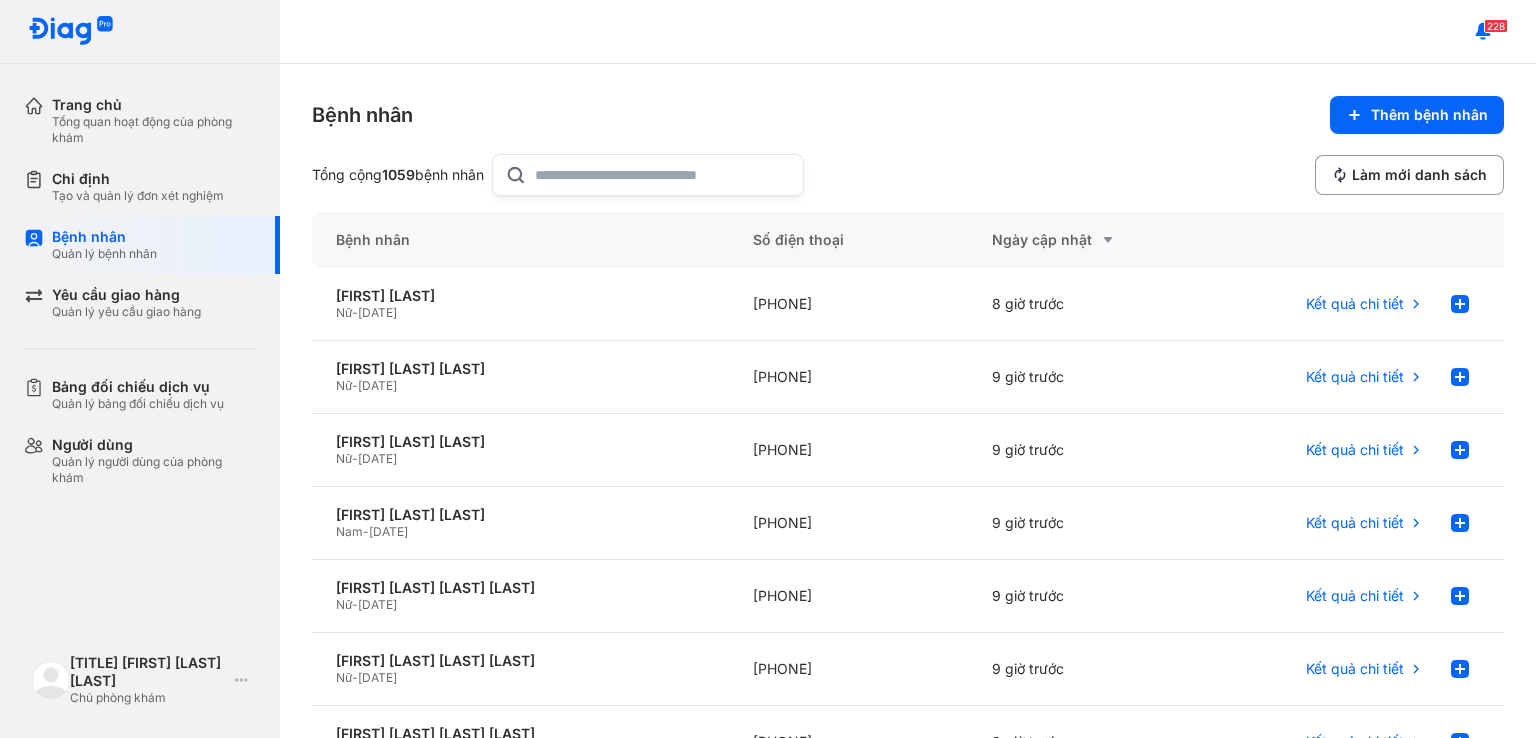 click 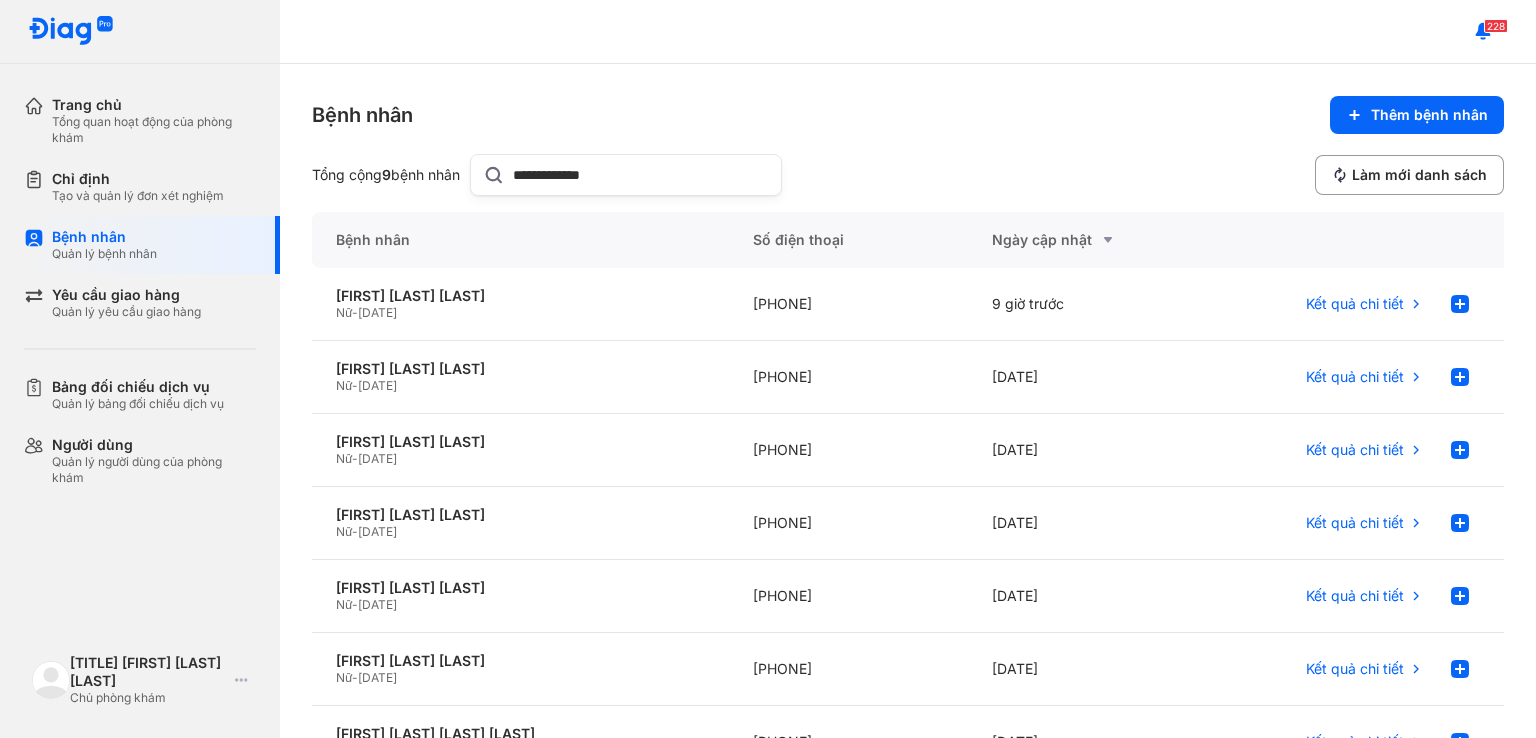 click on "**********" 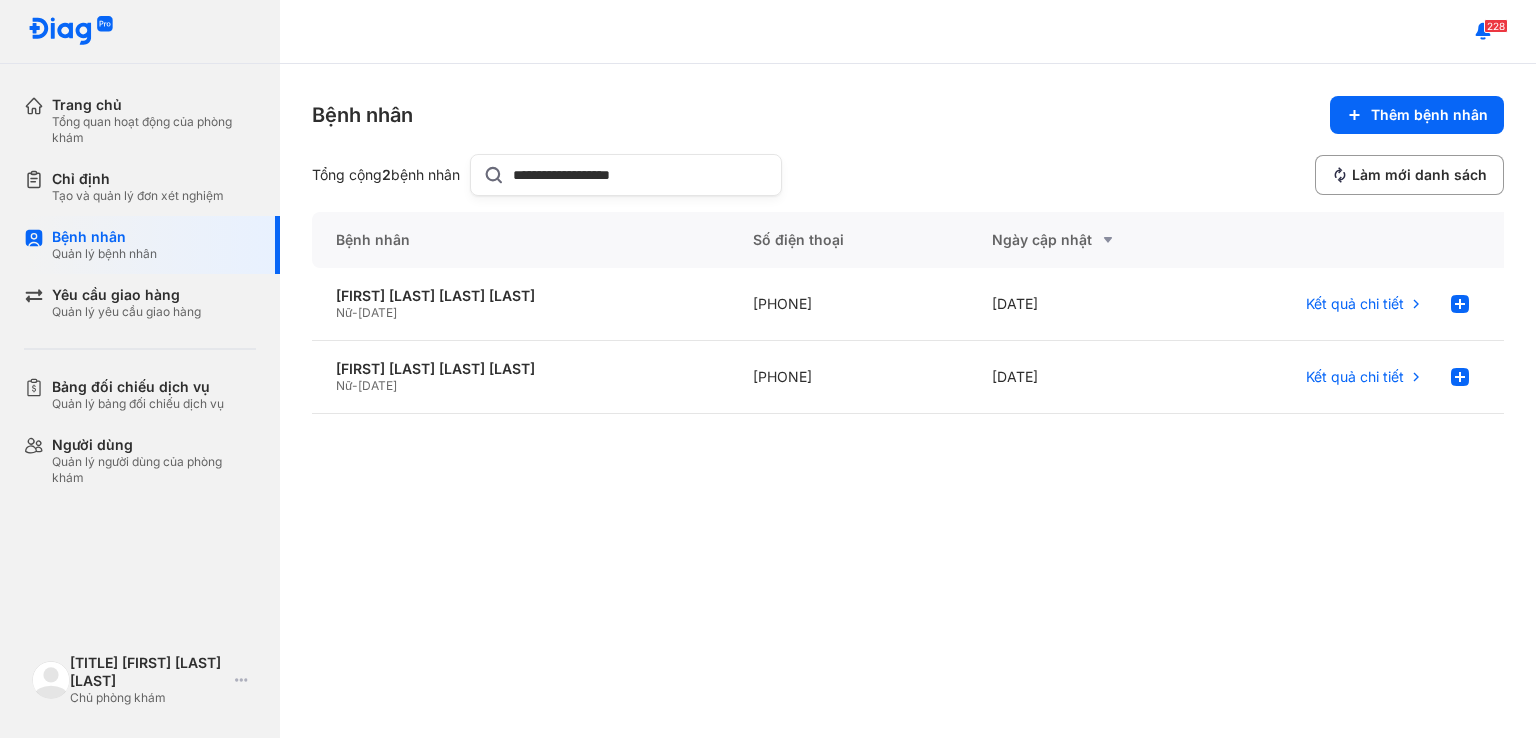 type on "**********" 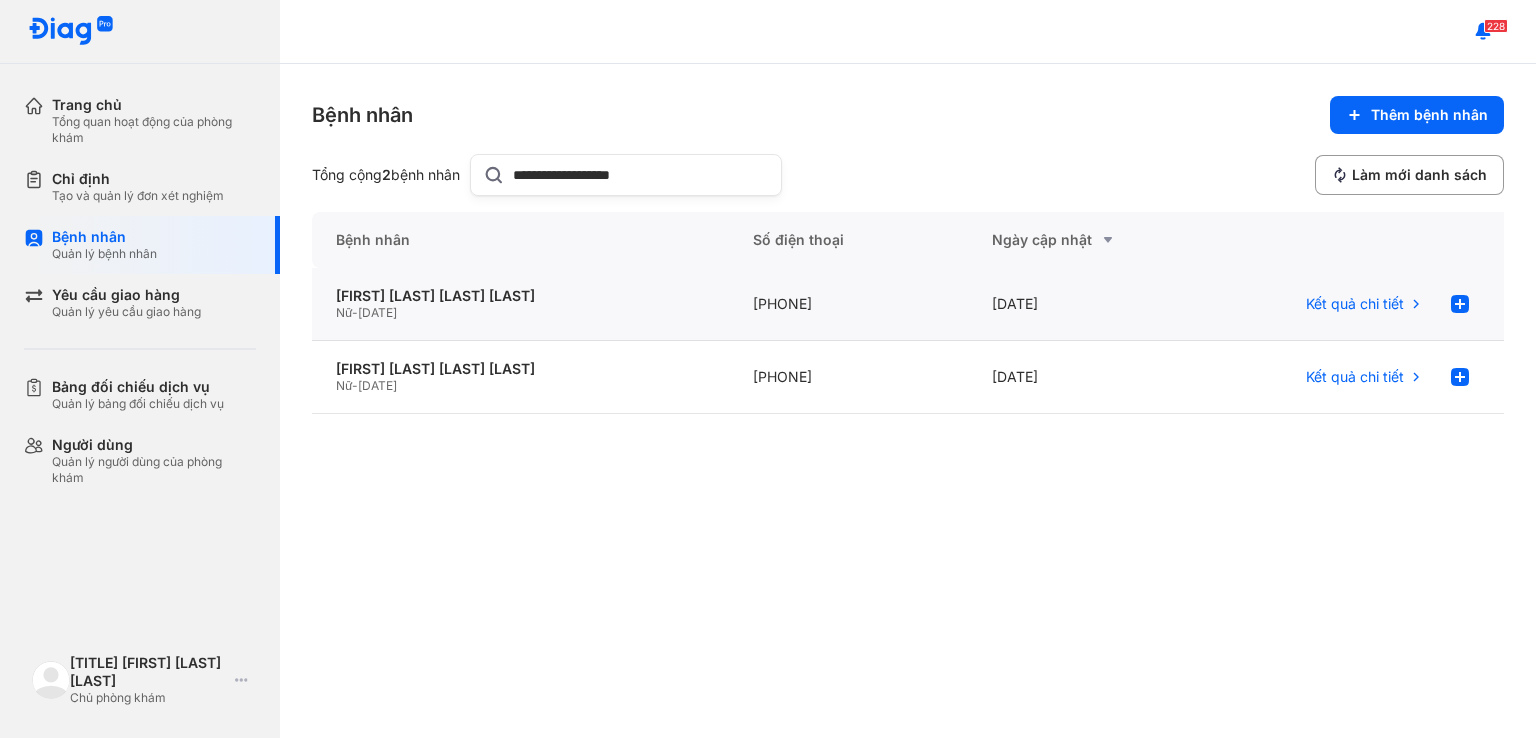 click on "[PHONE]" 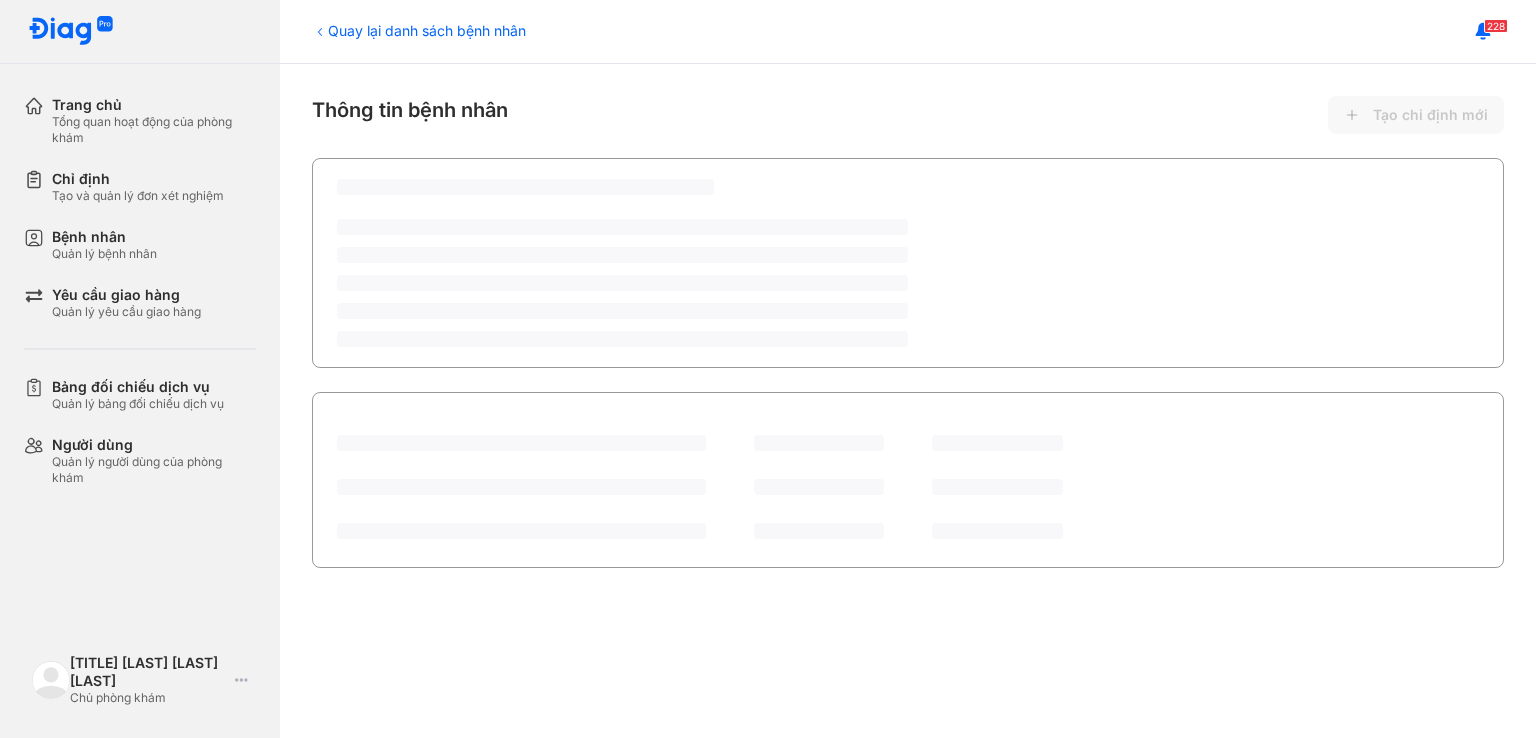 scroll, scrollTop: 0, scrollLeft: 0, axis: both 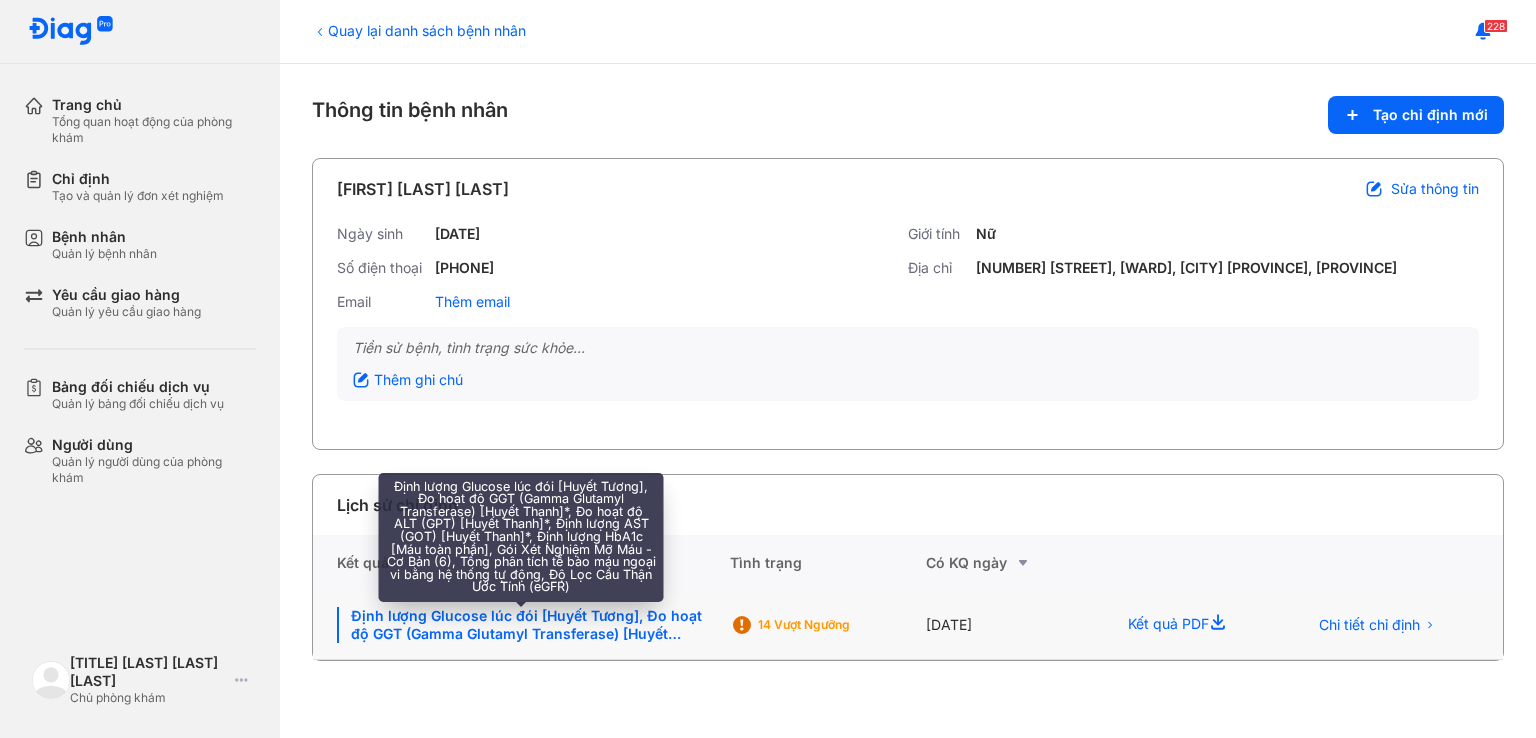 click on "Định lượng Glucose lúc đói [Huyết Tương], Đo hoạt độ GGT (Gamma Glutamyl Transferase) [Huyết Thanh]*, Đo hoạt độ ALT (GPT) [Huyết Thanh]*, Định lượng AST (GOT) [Huyết Thanh]*, Định lượng HbA1c [Máu toàn phần], Gói Xét Nghiệm Mỡ Máu - Cơ Bản (6), Tổng phân tích tế bào máu ngoại vi bằng hệ thống tự động, Độ Lọc Cầu Thận Ước Tính (eGFR)" 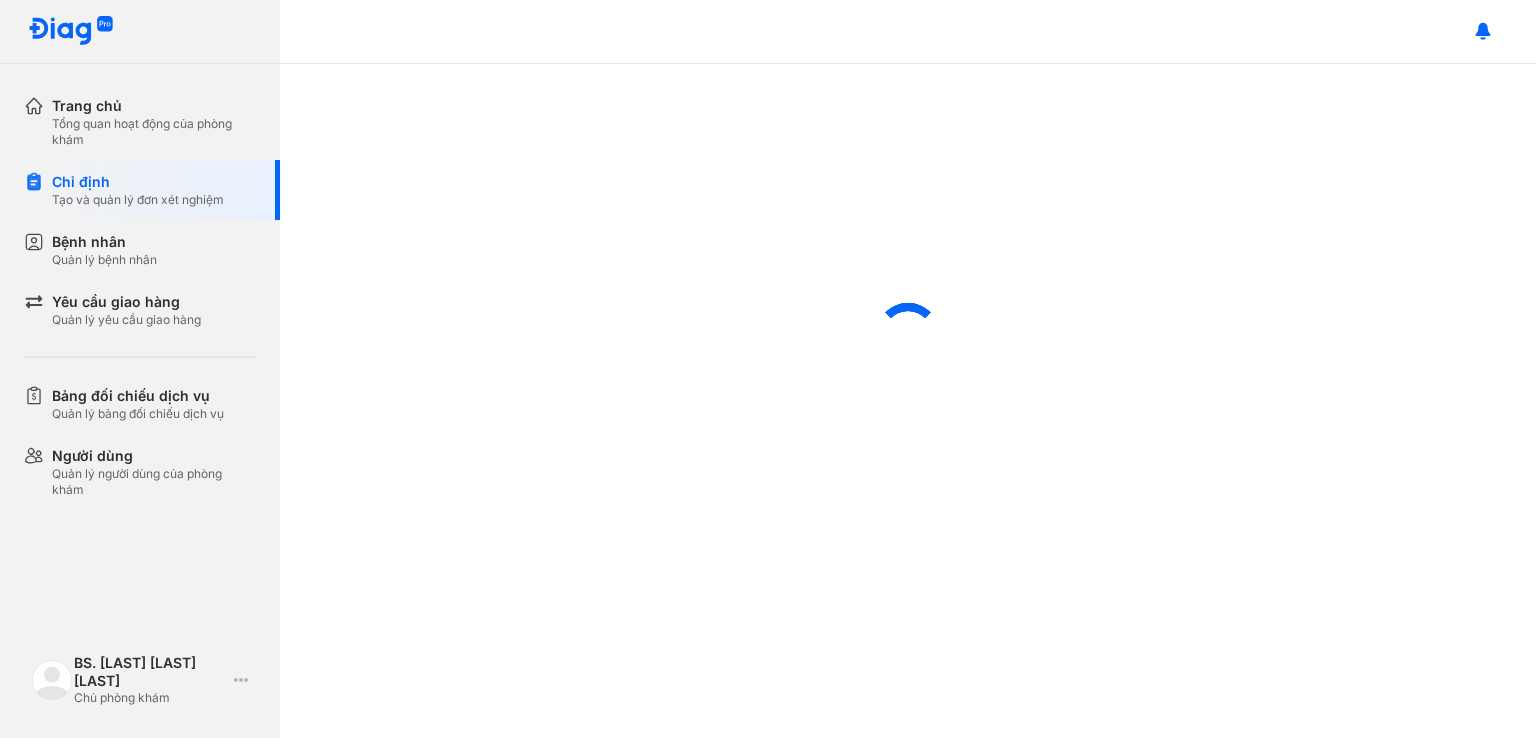 scroll, scrollTop: 0, scrollLeft: 0, axis: both 